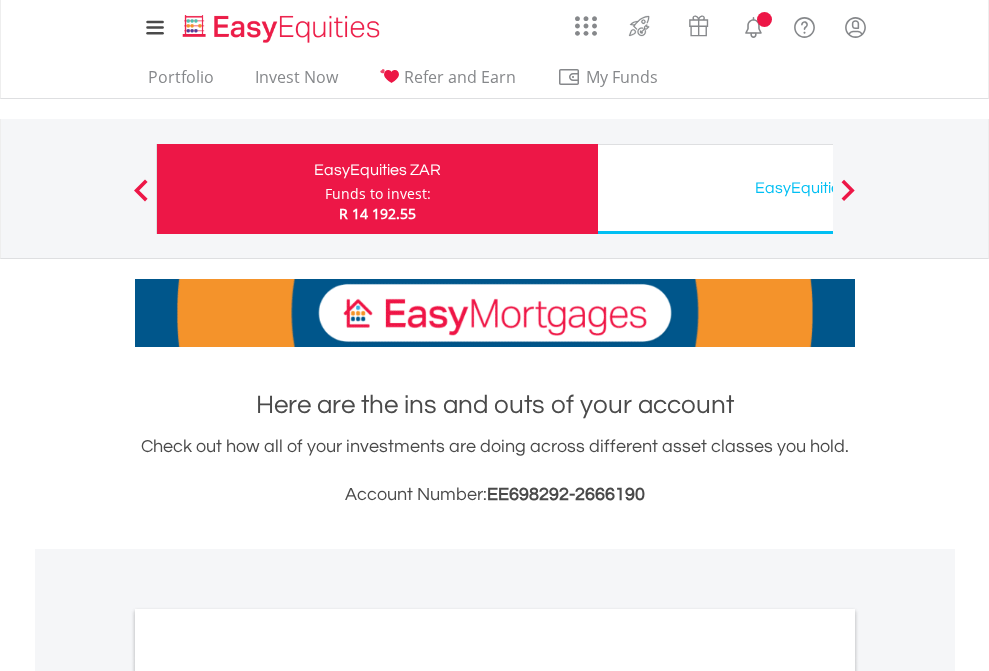scroll, scrollTop: 0, scrollLeft: 0, axis: both 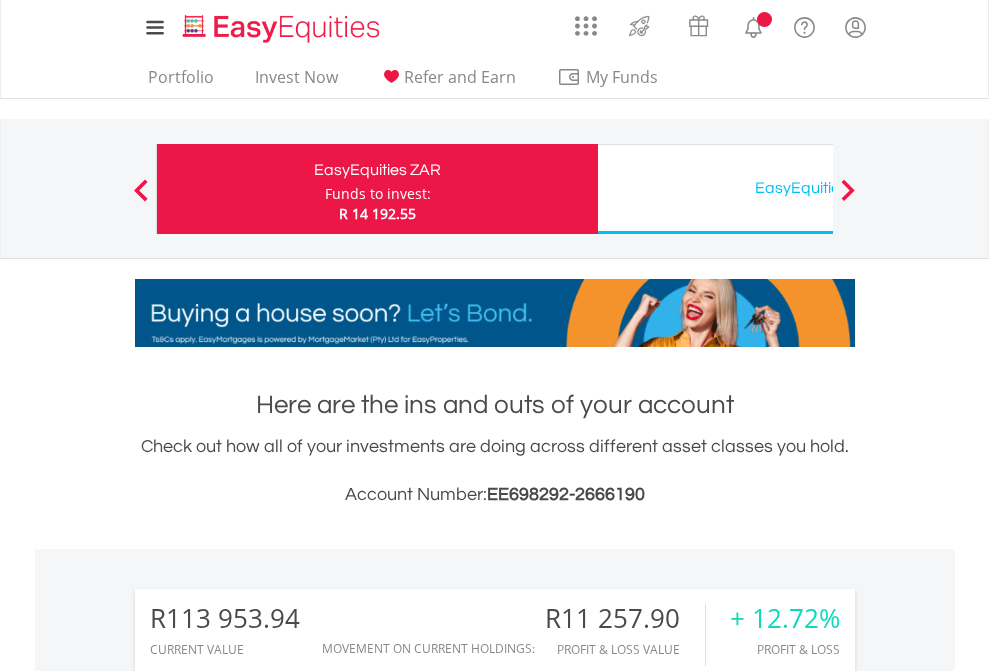 click on "Funds to invest:" at bounding box center [378, 194] 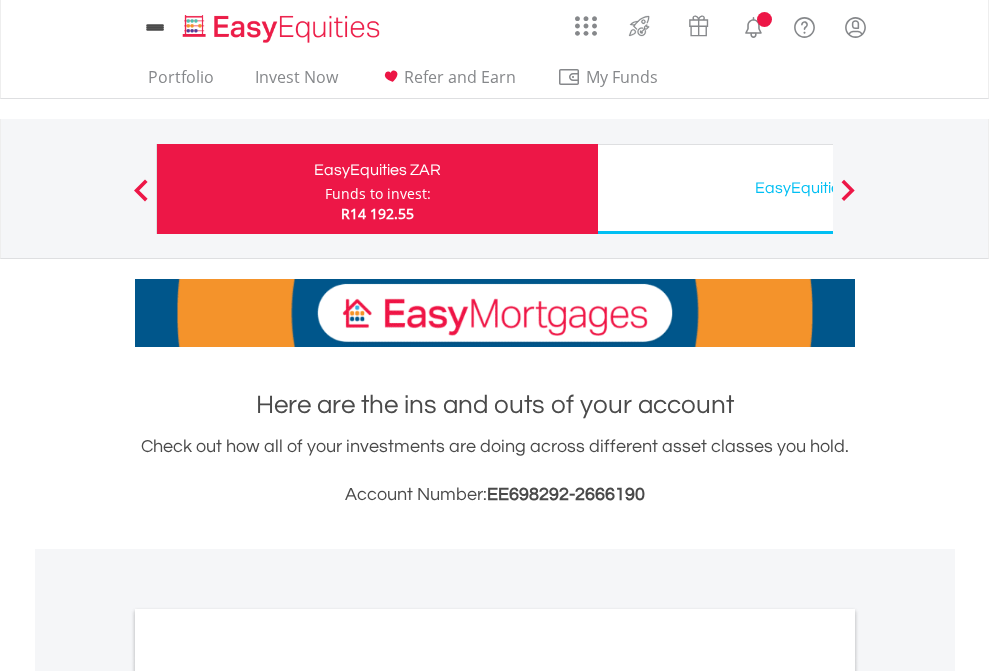 scroll, scrollTop: 0, scrollLeft: 0, axis: both 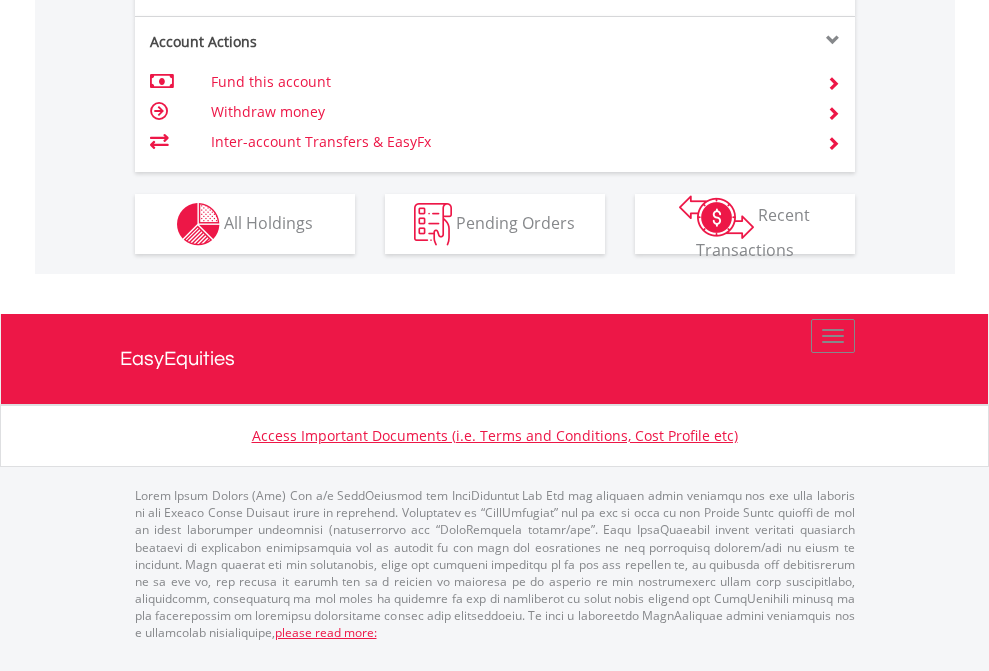 click on "Investment types" at bounding box center [706, -337] 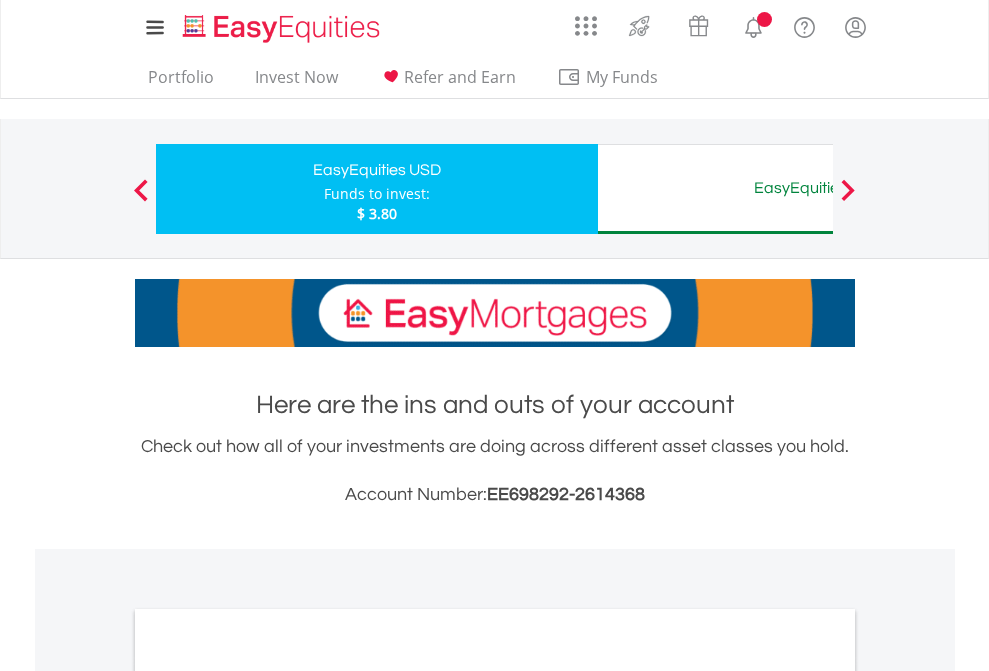 scroll, scrollTop: 0, scrollLeft: 0, axis: both 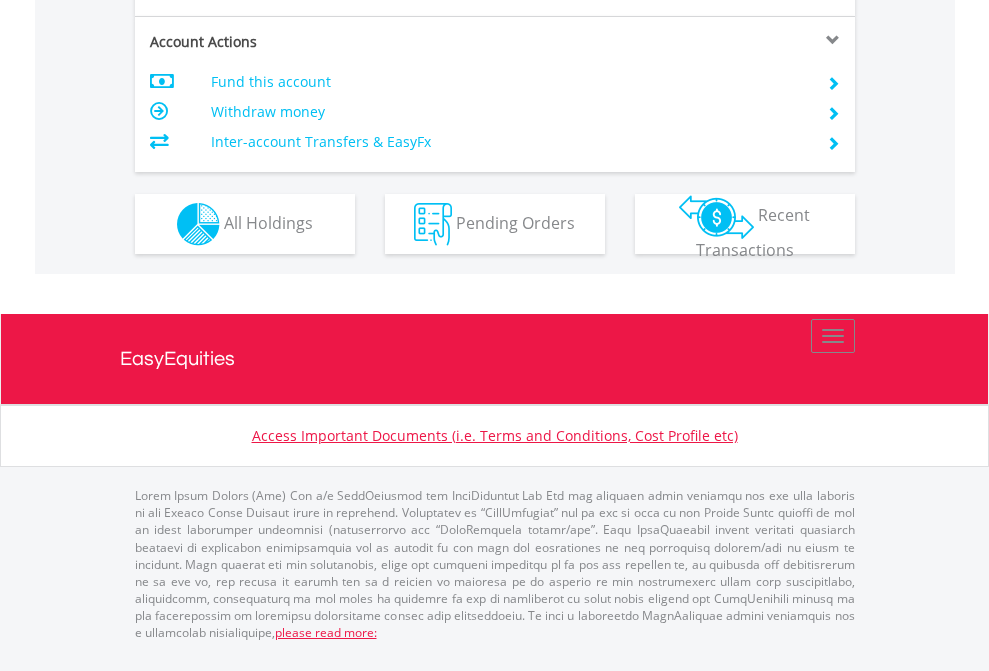click on "Investment types" at bounding box center [706, -337] 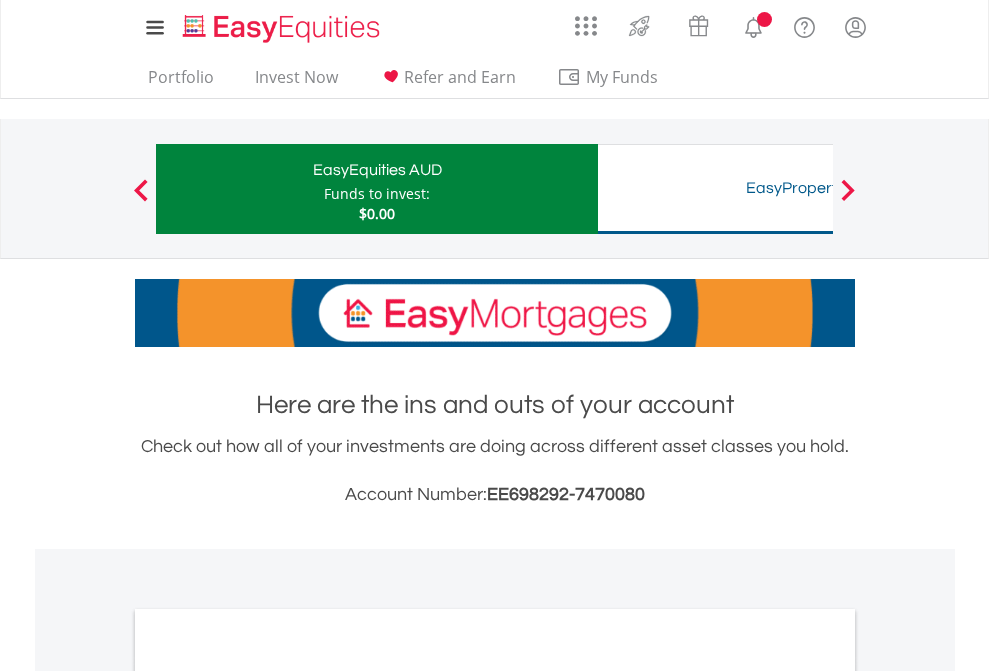 scroll, scrollTop: 0, scrollLeft: 0, axis: both 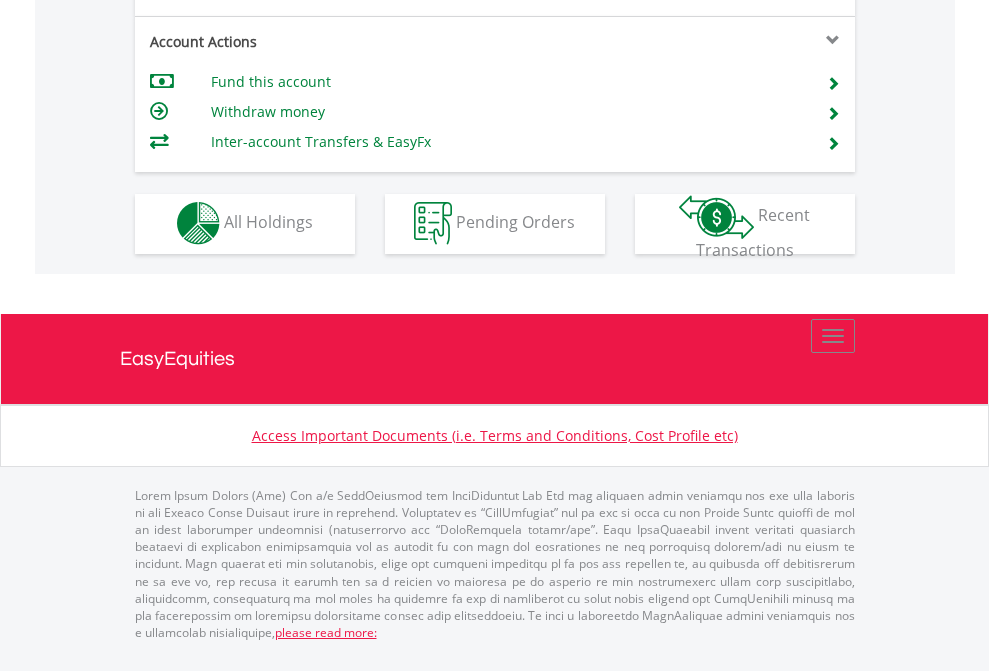 click on "Investment types" at bounding box center (706, -353) 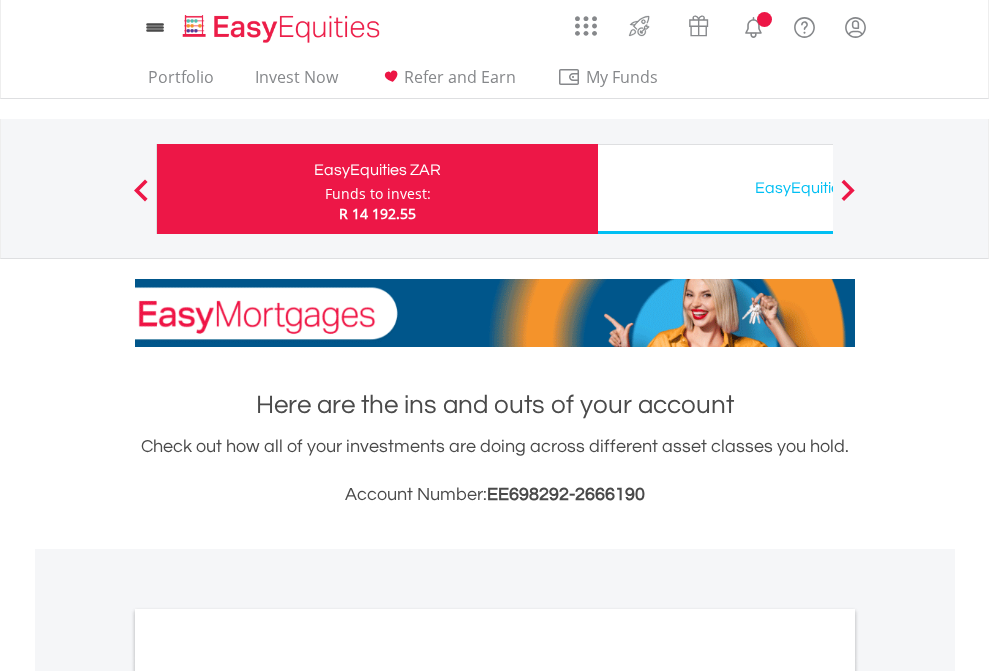 scroll, scrollTop: 1202, scrollLeft: 0, axis: vertical 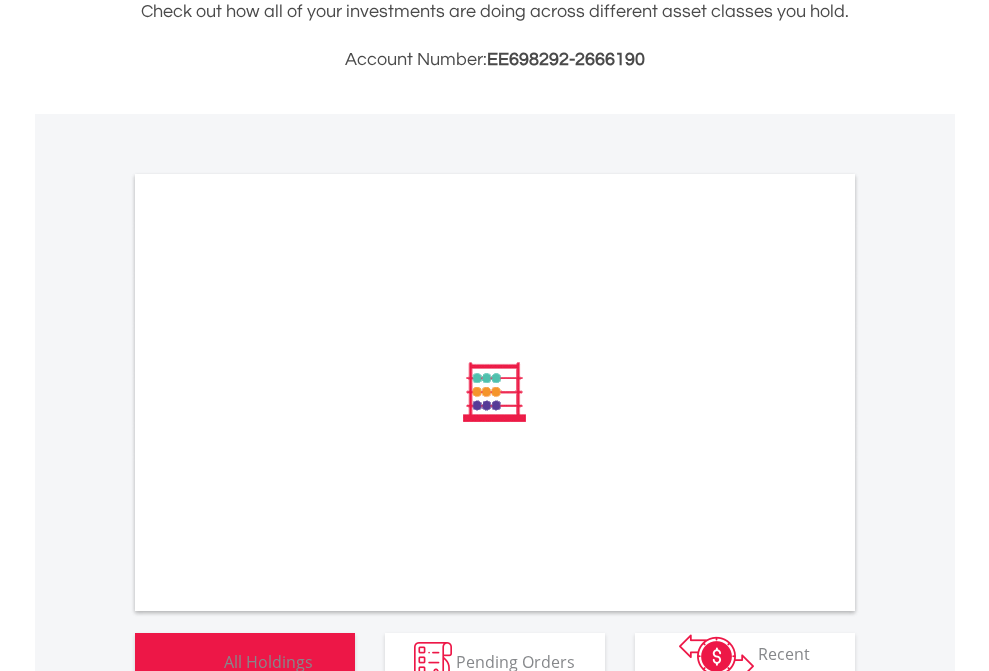 click on "All Holdings" at bounding box center [268, 661] 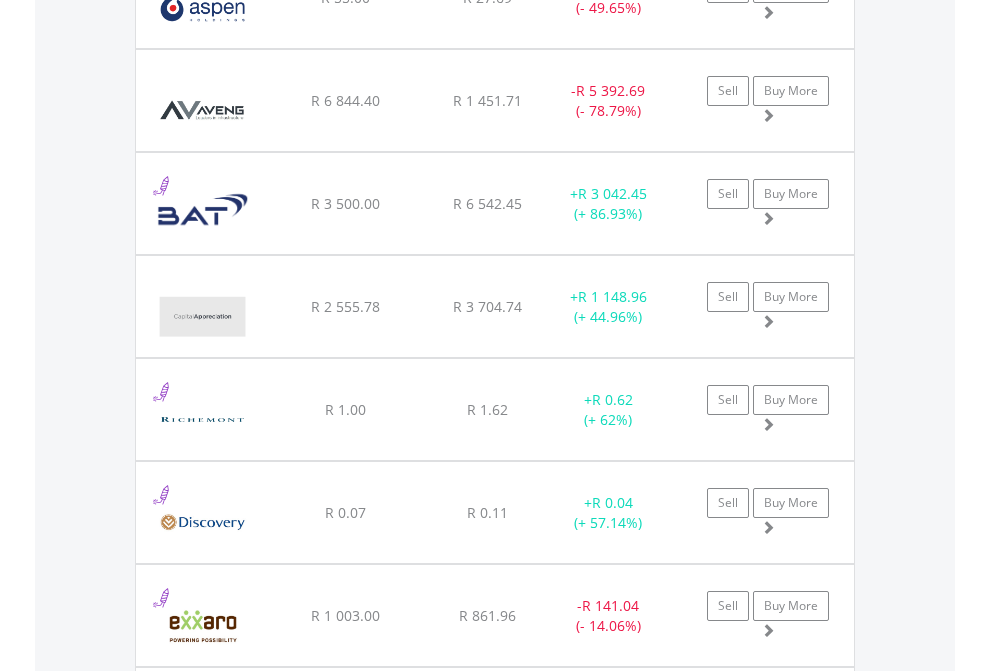 scroll, scrollTop: 2345, scrollLeft: 0, axis: vertical 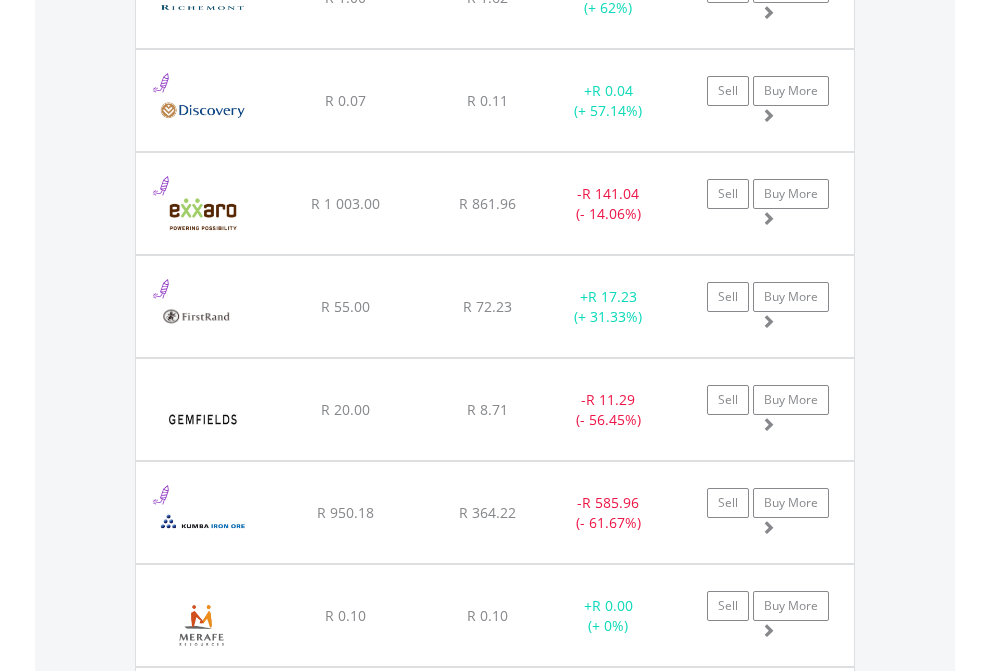 click on "EasyEquities USD" at bounding box center (818, -2157) 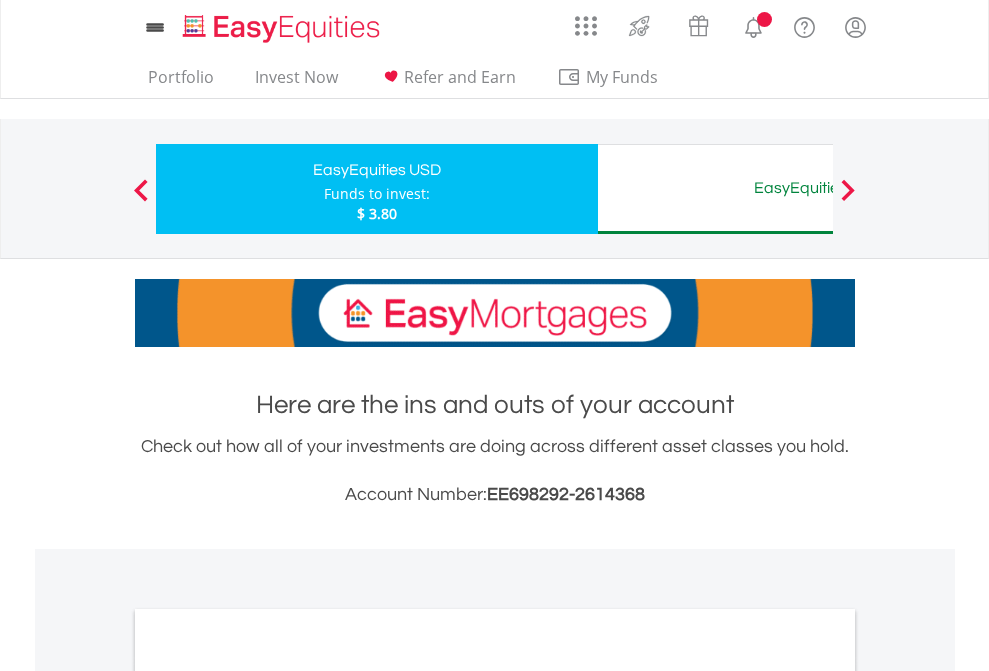 scroll, scrollTop: 0, scrollLeft: 0, axis: both 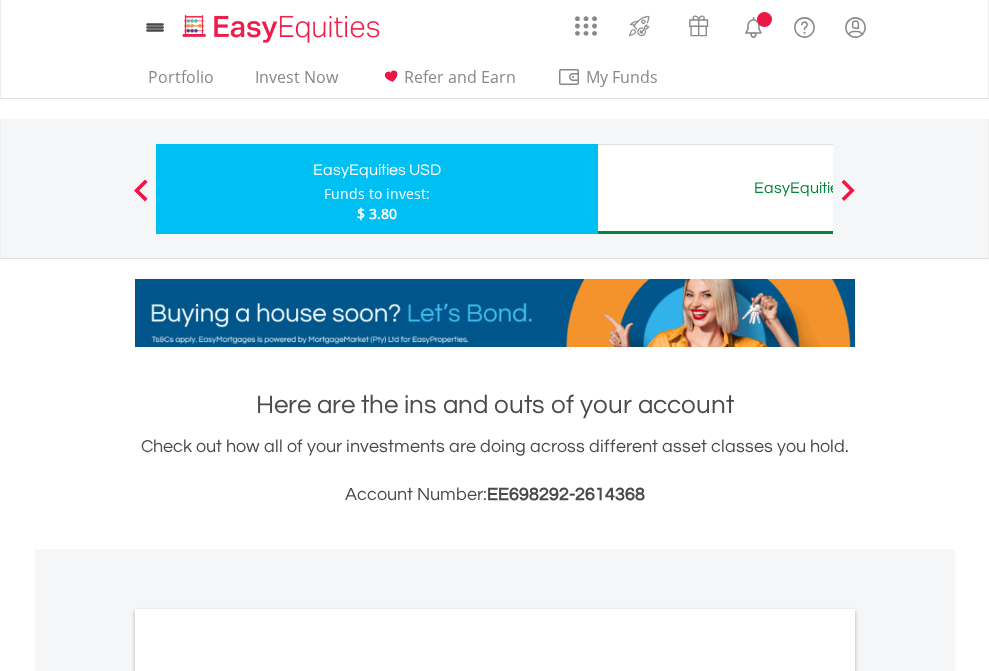 click on "All Holdings" at bounding box center (268, 1096) 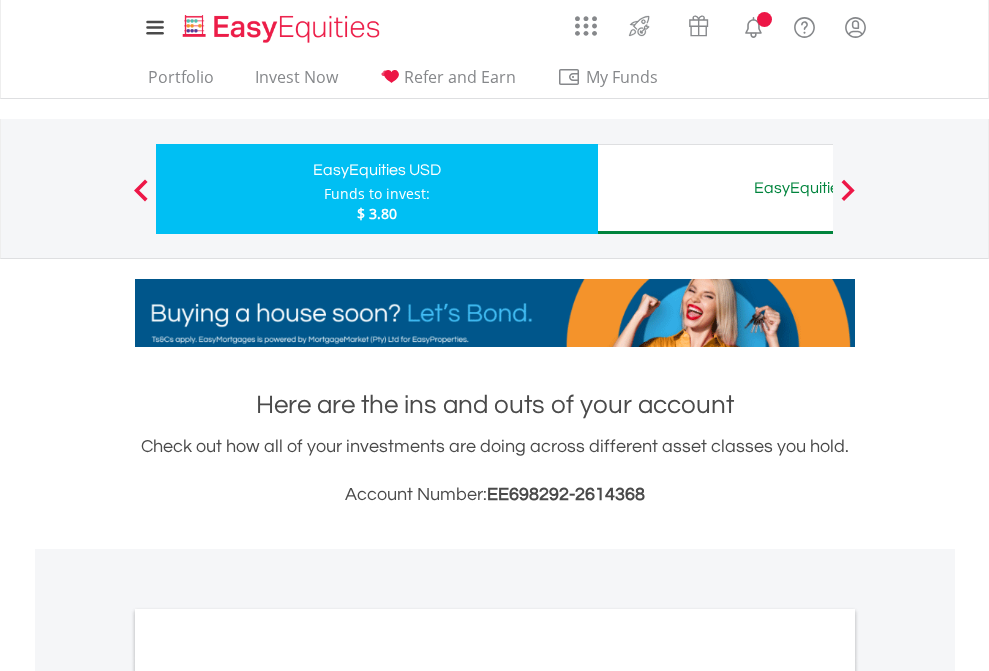 scroll, scrollTop: 1202, scrollLeft: 0, axis: vertical 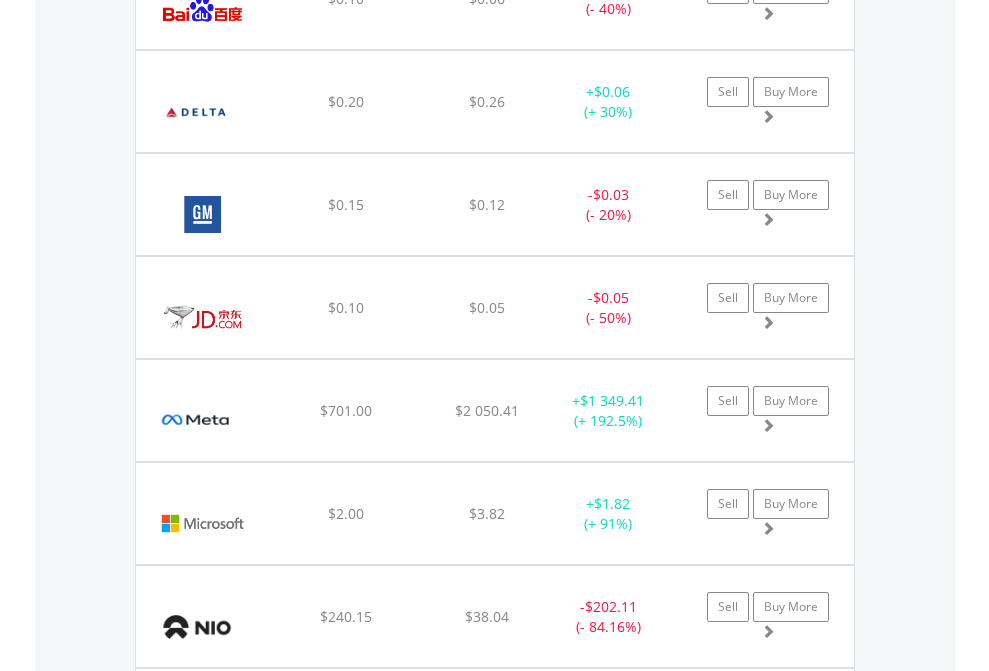 click on "EasyEquities AUD" at bounding box center (818, -2076) 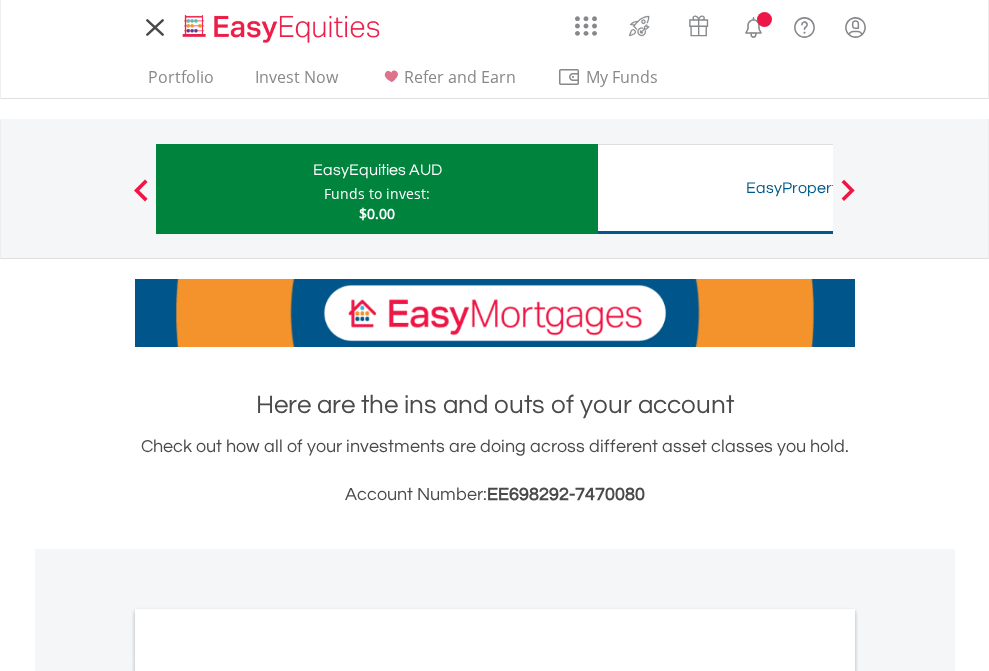 scroll, scrollTop: 0, scrollLeft: 0, axis: both 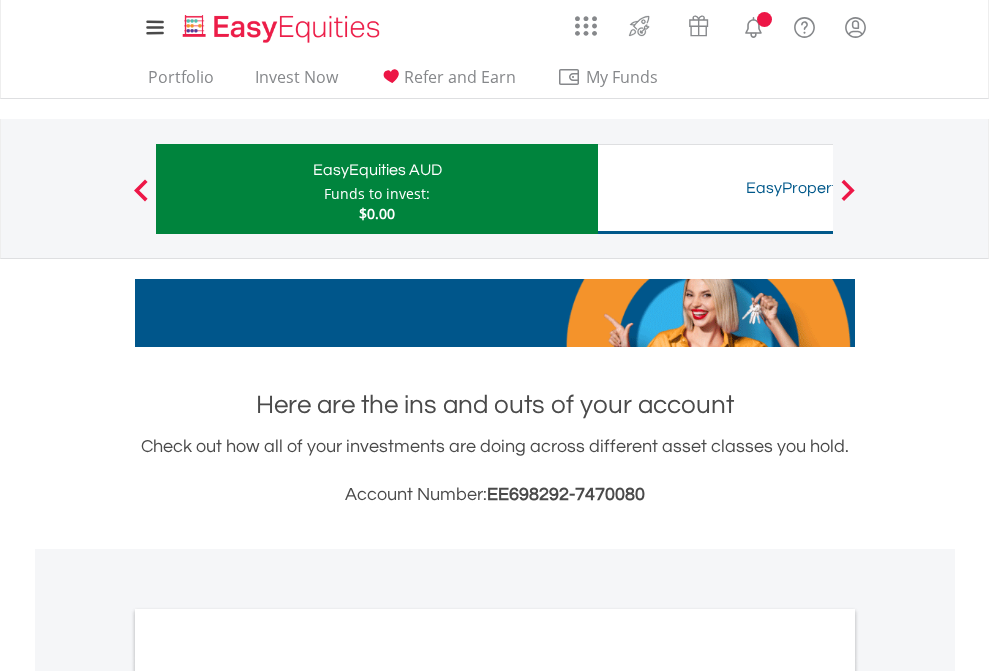 click on "All Holdings" at bounding box center [268, 1096] 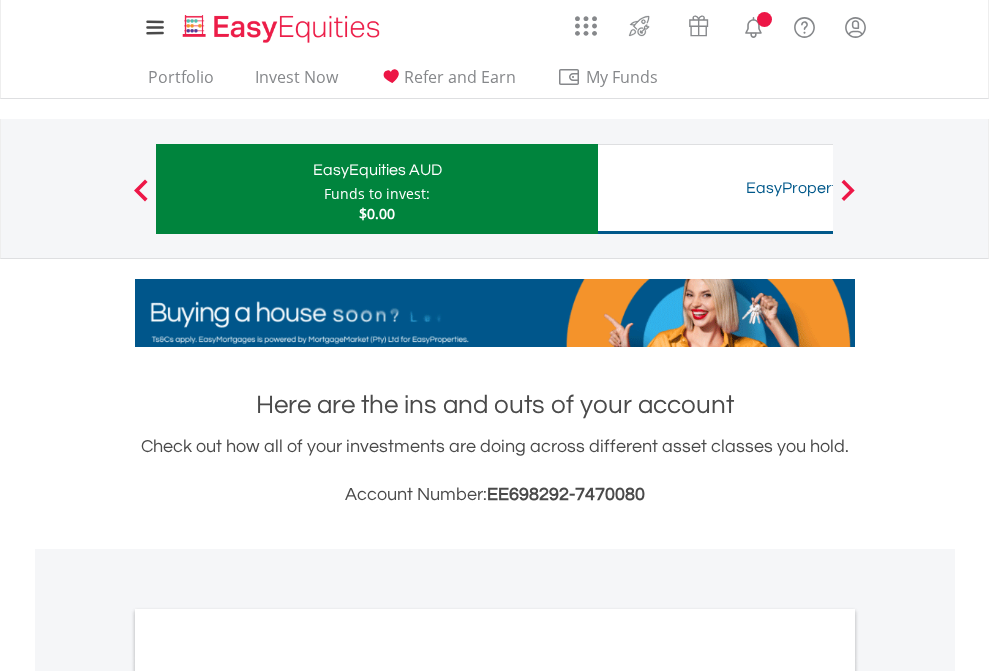 scroll, scrollTop: 1202, scrollLeft: 0, axis: vertical 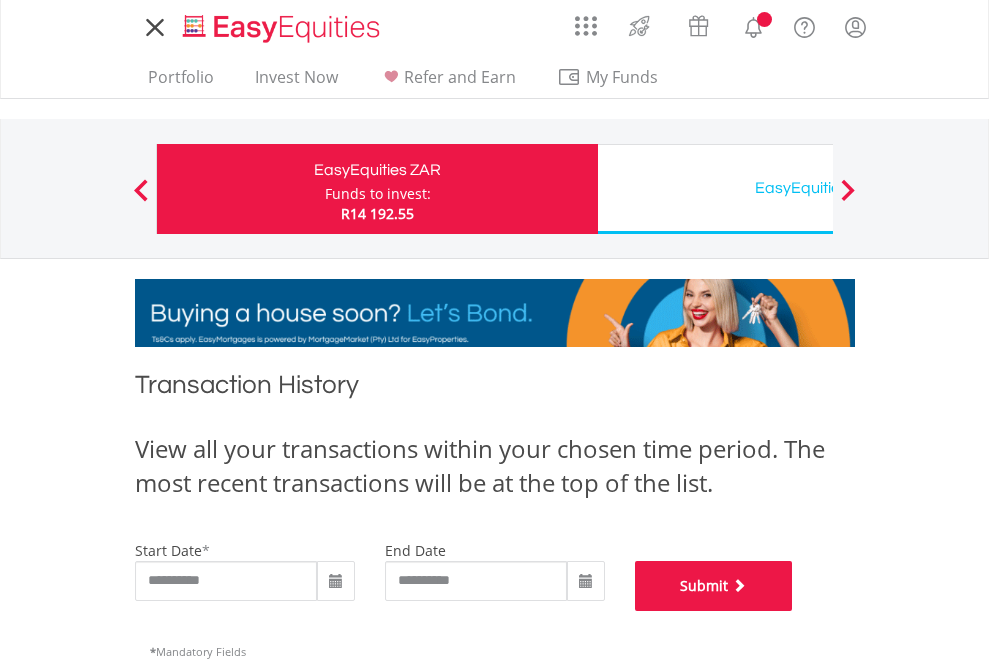 click on "Submit" at bounding box center (714, 586) 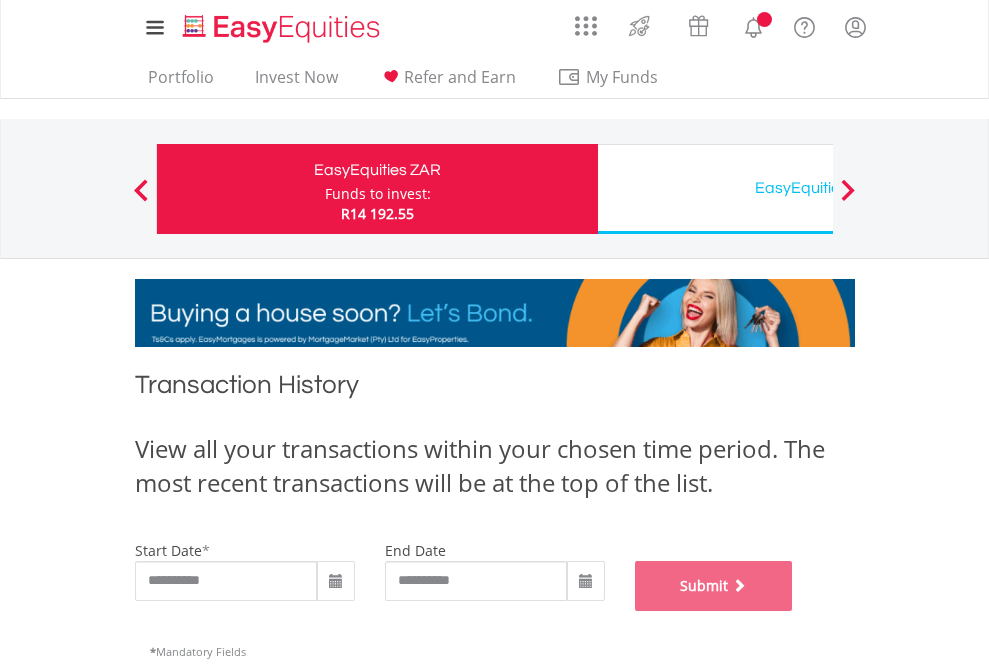scroll, scrollTop: 811, scrollLeft: 0, axis: vertical 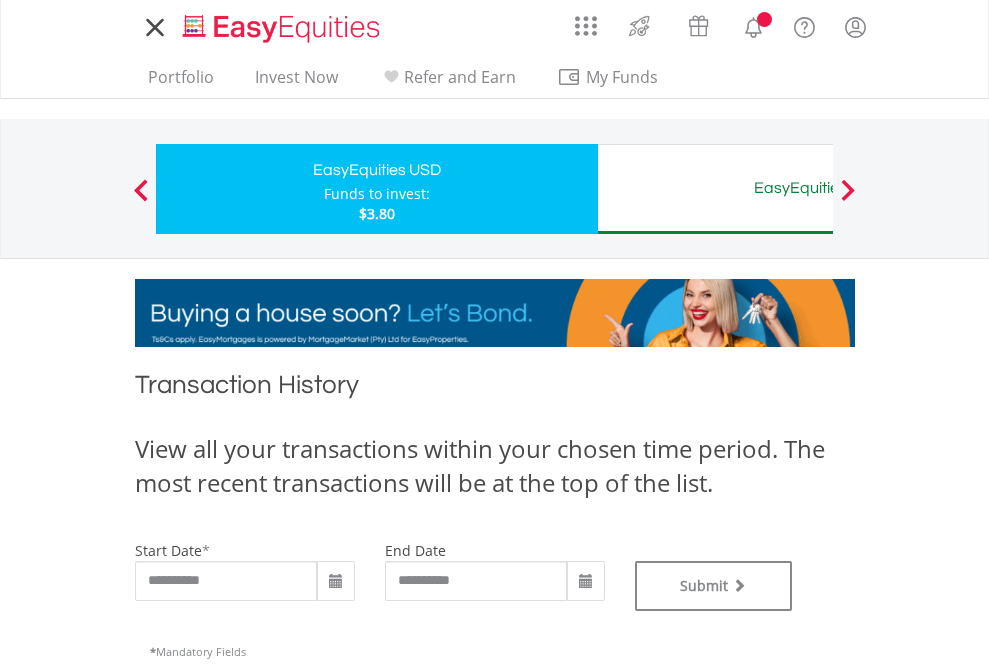 type on "**********" 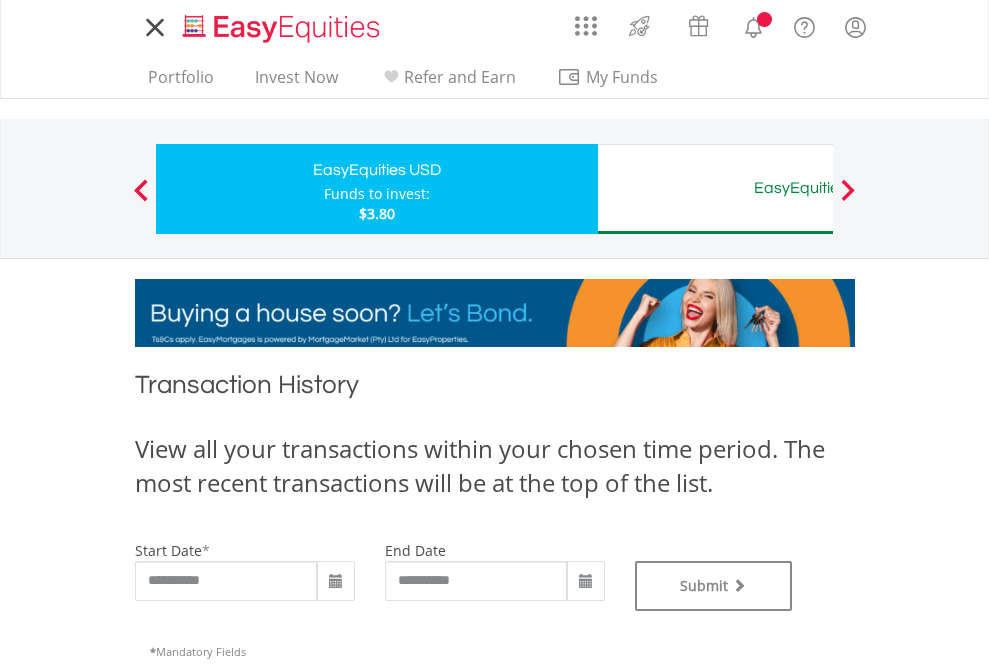 type on "**********" 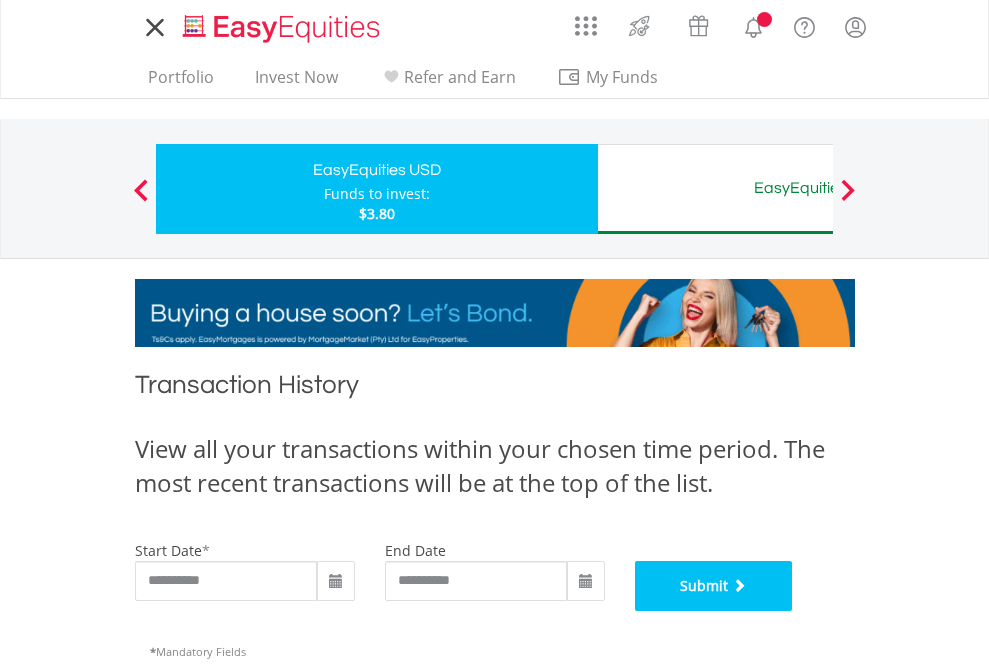 click on "Submit" at bounding box center (714, 586) 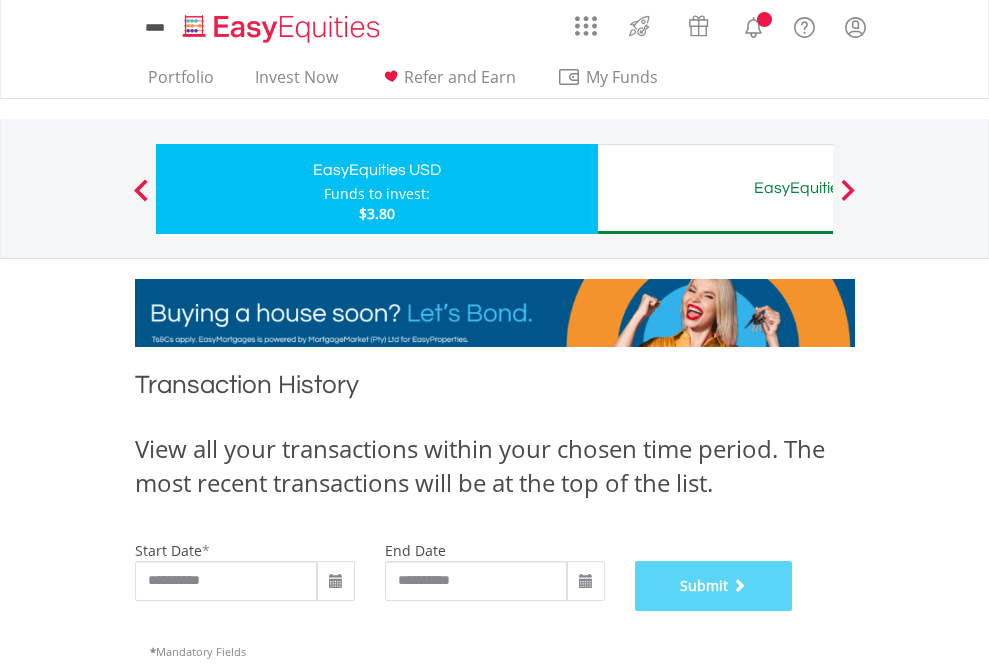 scroll, scrollTop: 811, scrollLeft: 0, axis: vertical 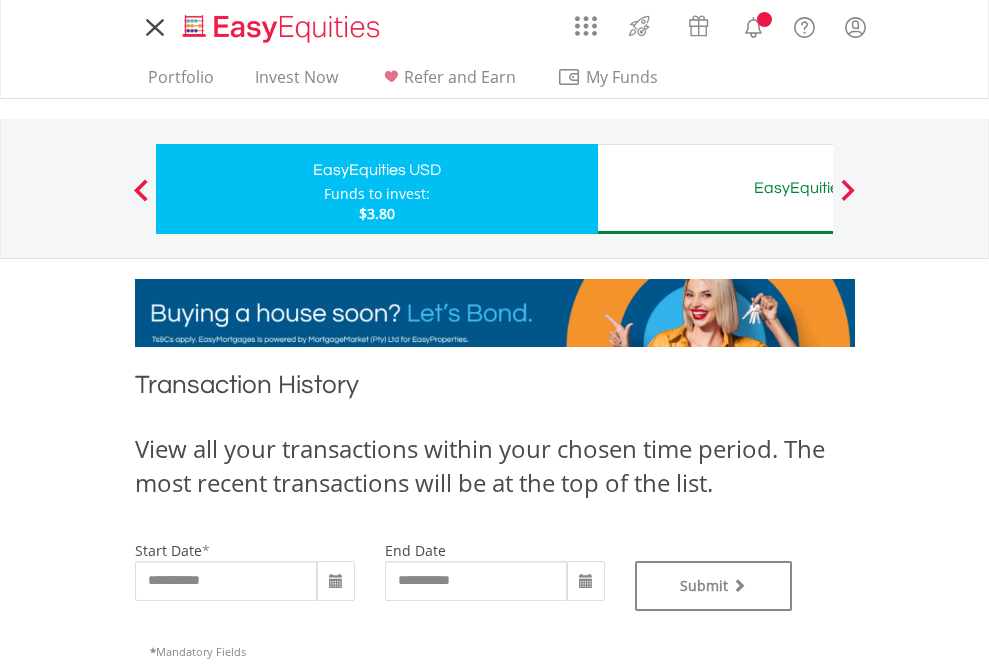 click on "EasyEquities AUD" at bounding box center (818, 188) 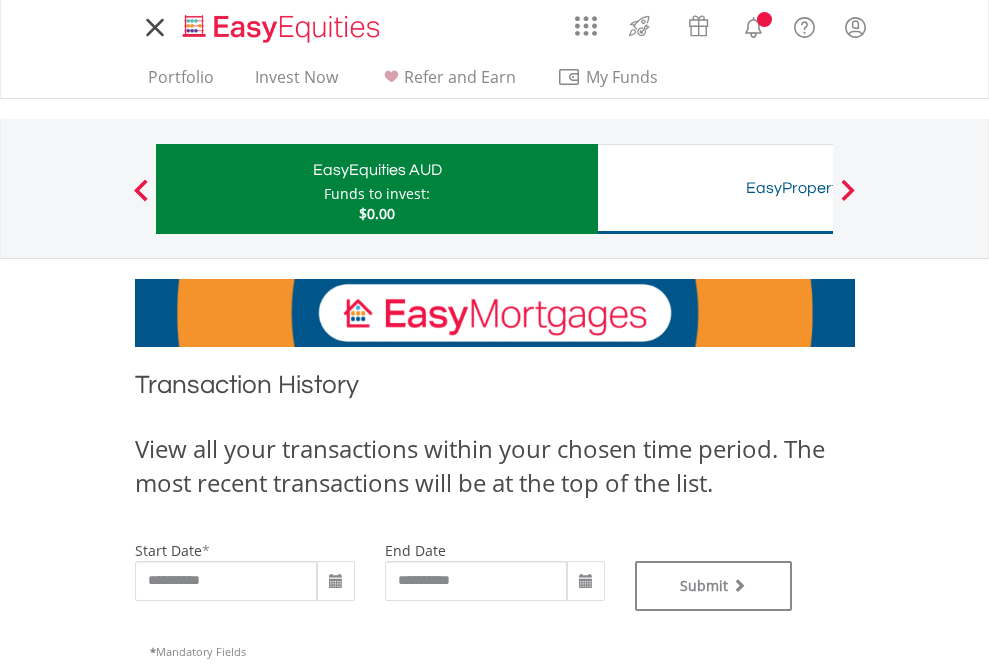 scroll, scrollTop: 0, scrollLeft: 0, axis: both 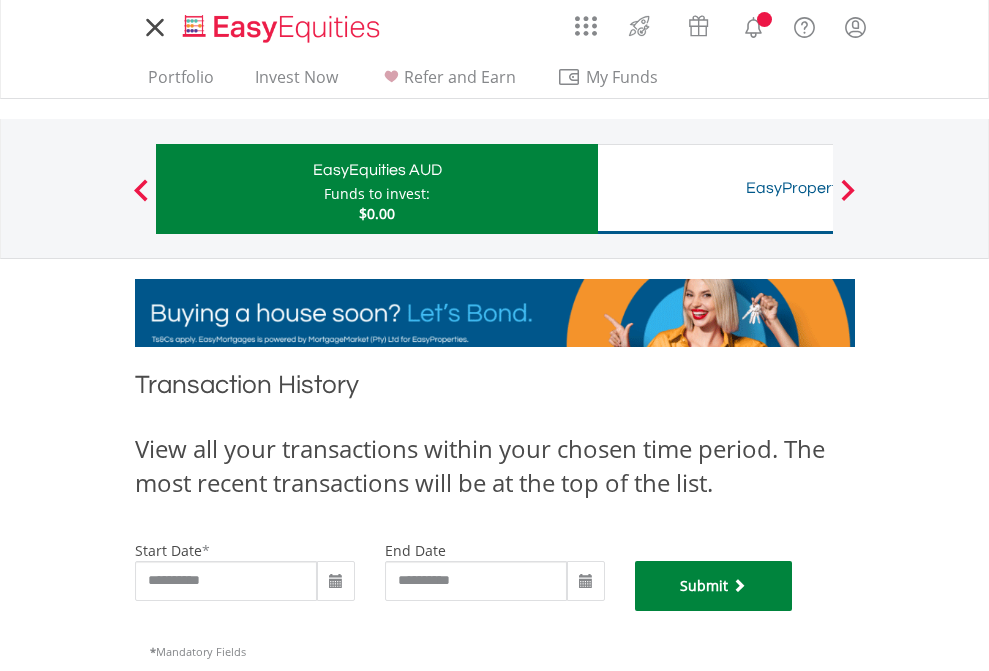 click on "Submit" at bounding box center [714, 586] 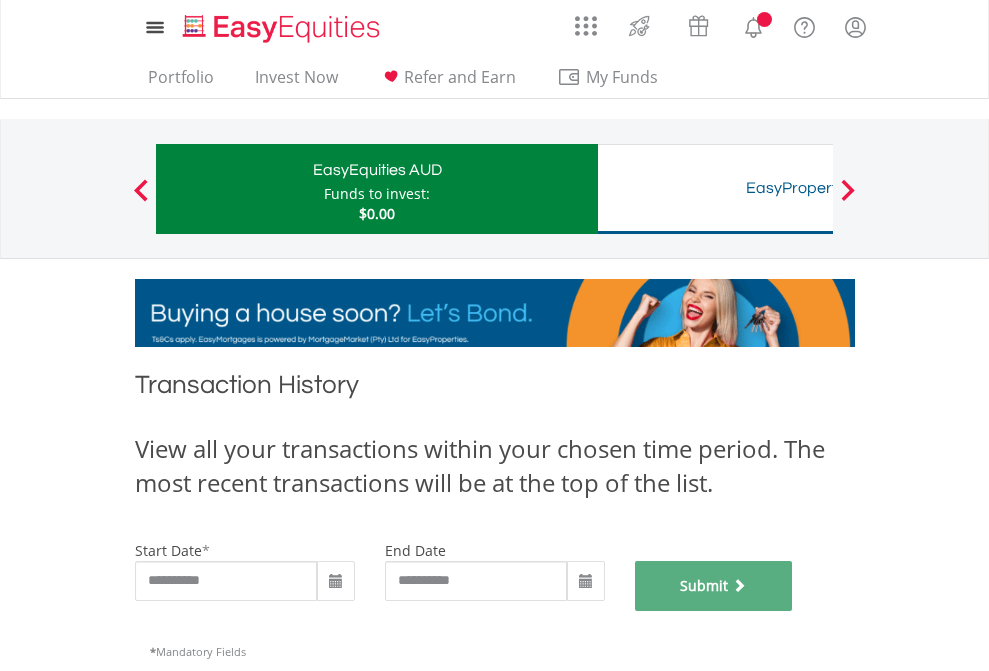 scroll, scrollTop: 811, scrollLeft: 0, axis: vertical 